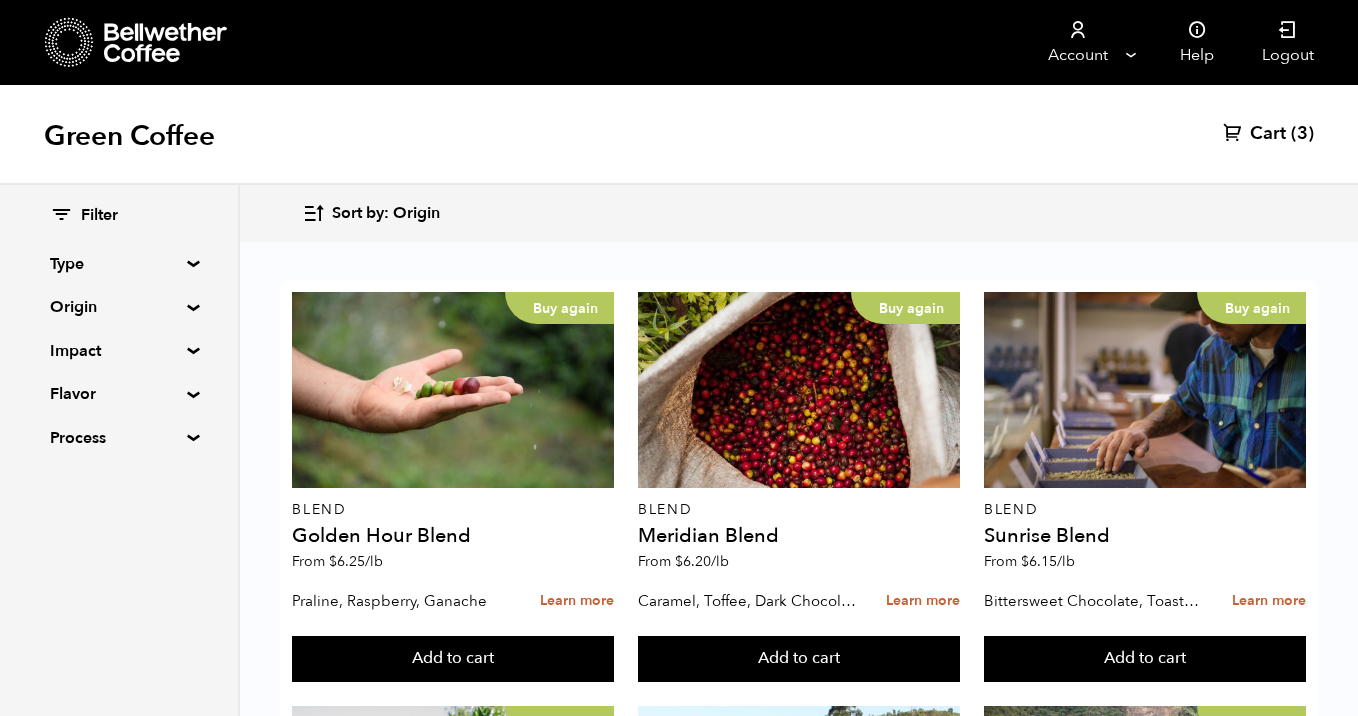 scroll, scrollTop: 0, scrollLeft: 0, axis: both 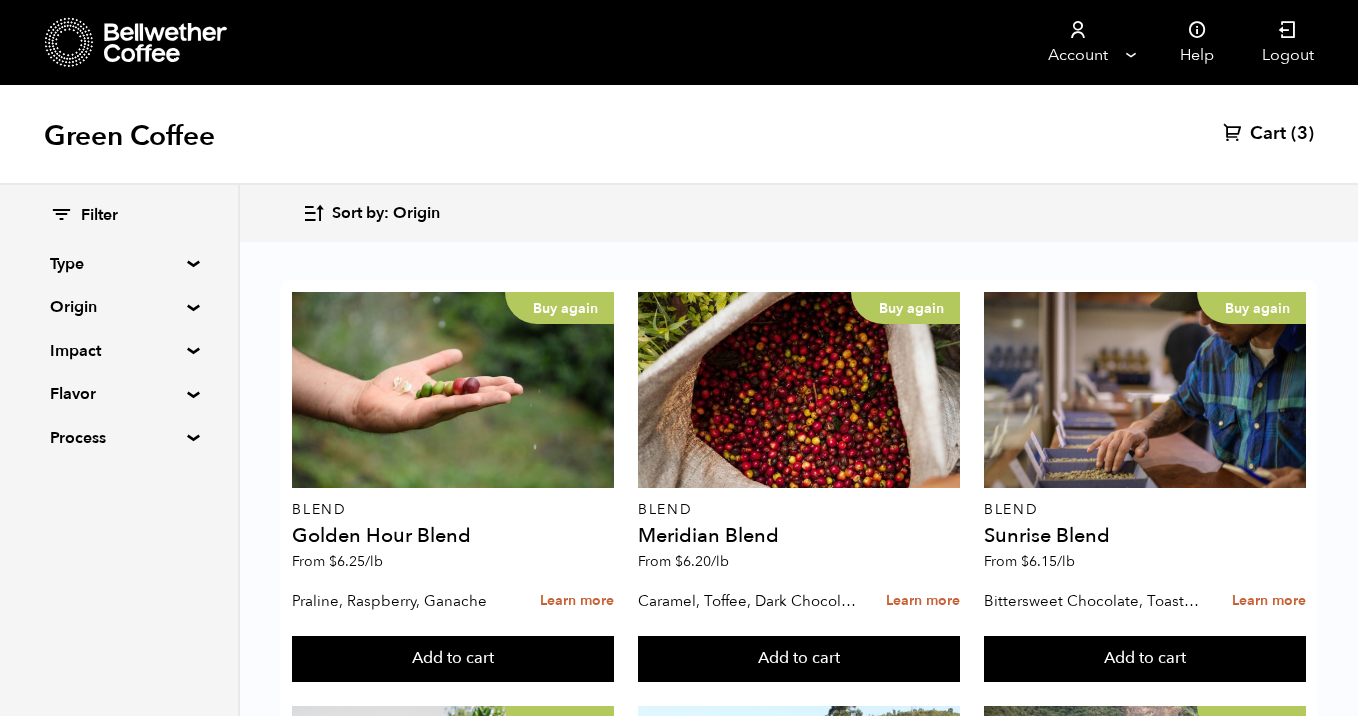click on "Origin" at bounding box center [119, 307] 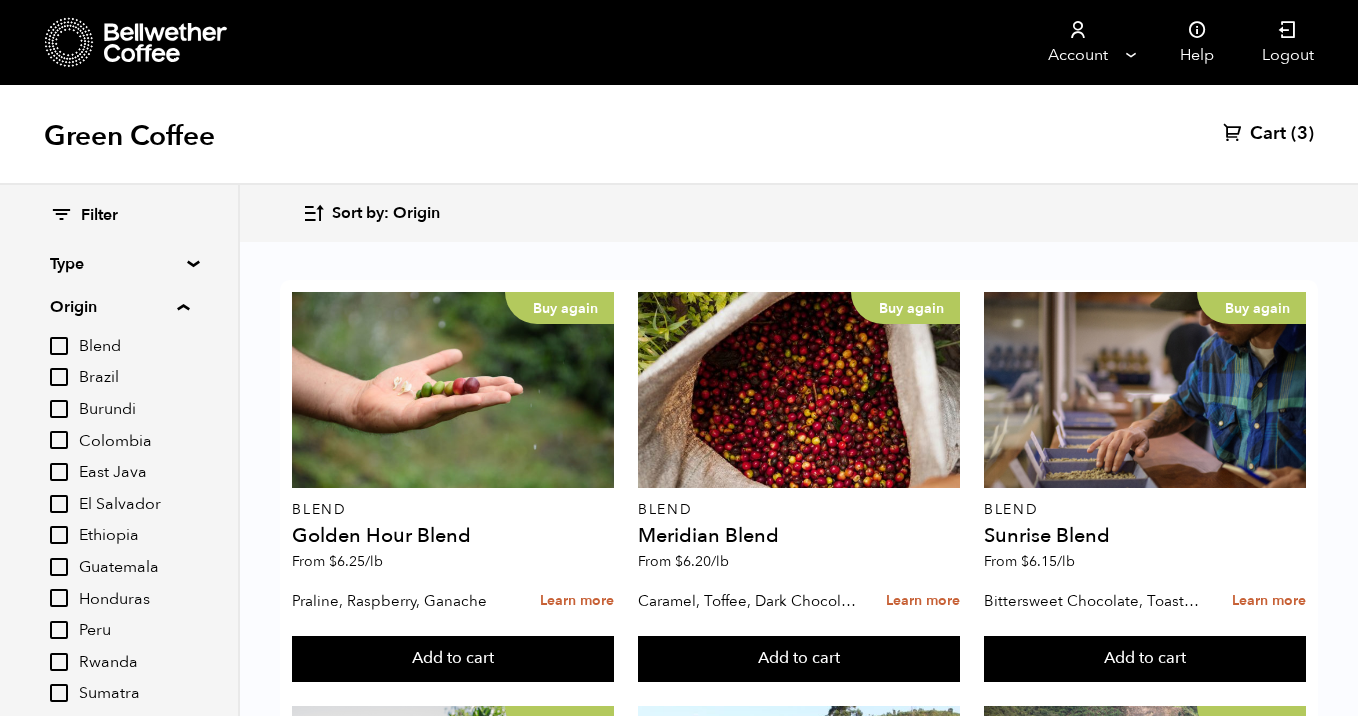 click on "Colombia" at bounding box center (59, 440) 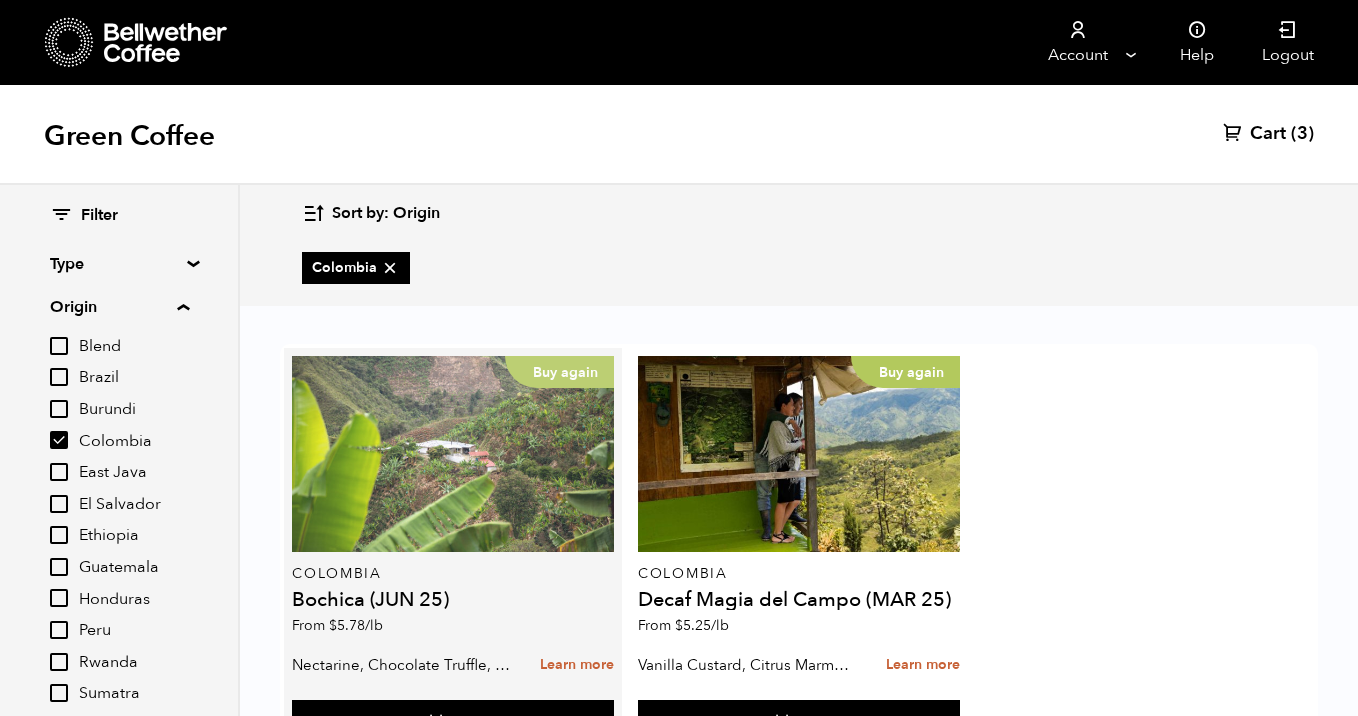 scroll, scrollTop: 92, scrollLeft: 0, axis: vertical 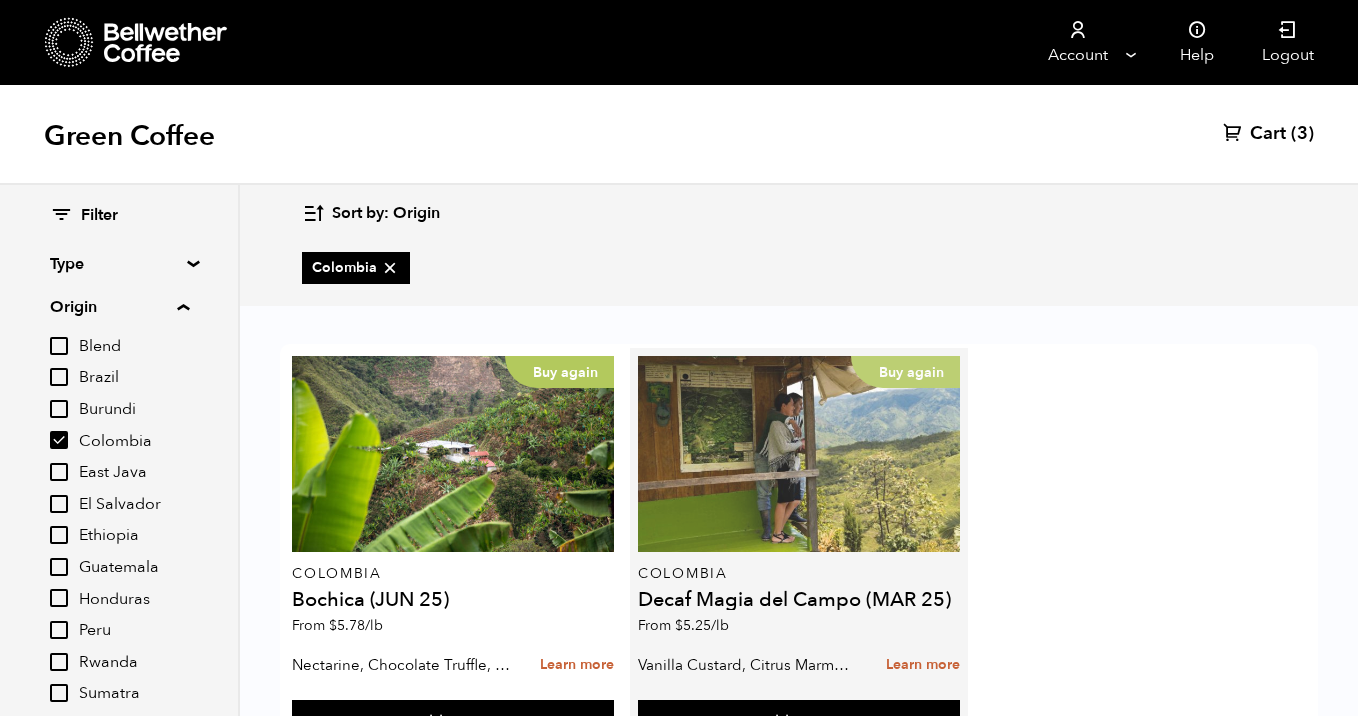 click on "Buy again" at bounding box center (799, 454) 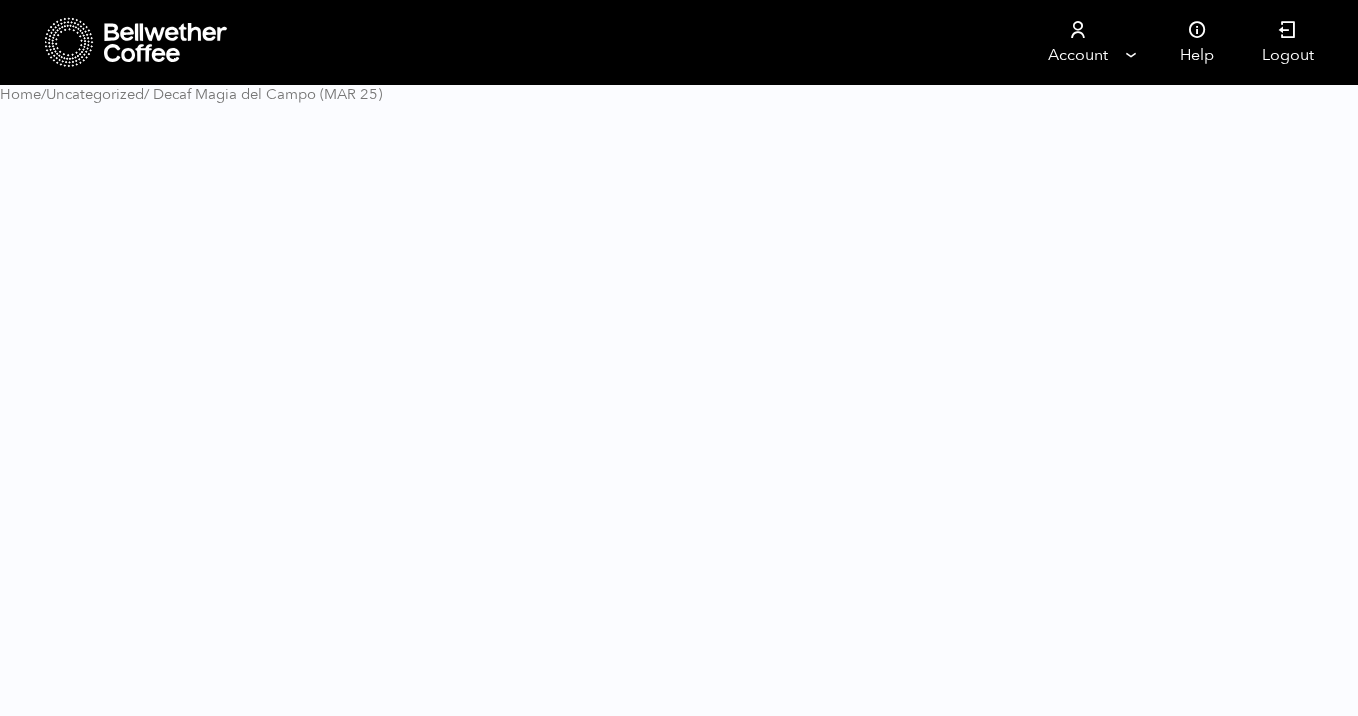 scroll, scrollTop: 0, scrollLeft: 0, axis: both 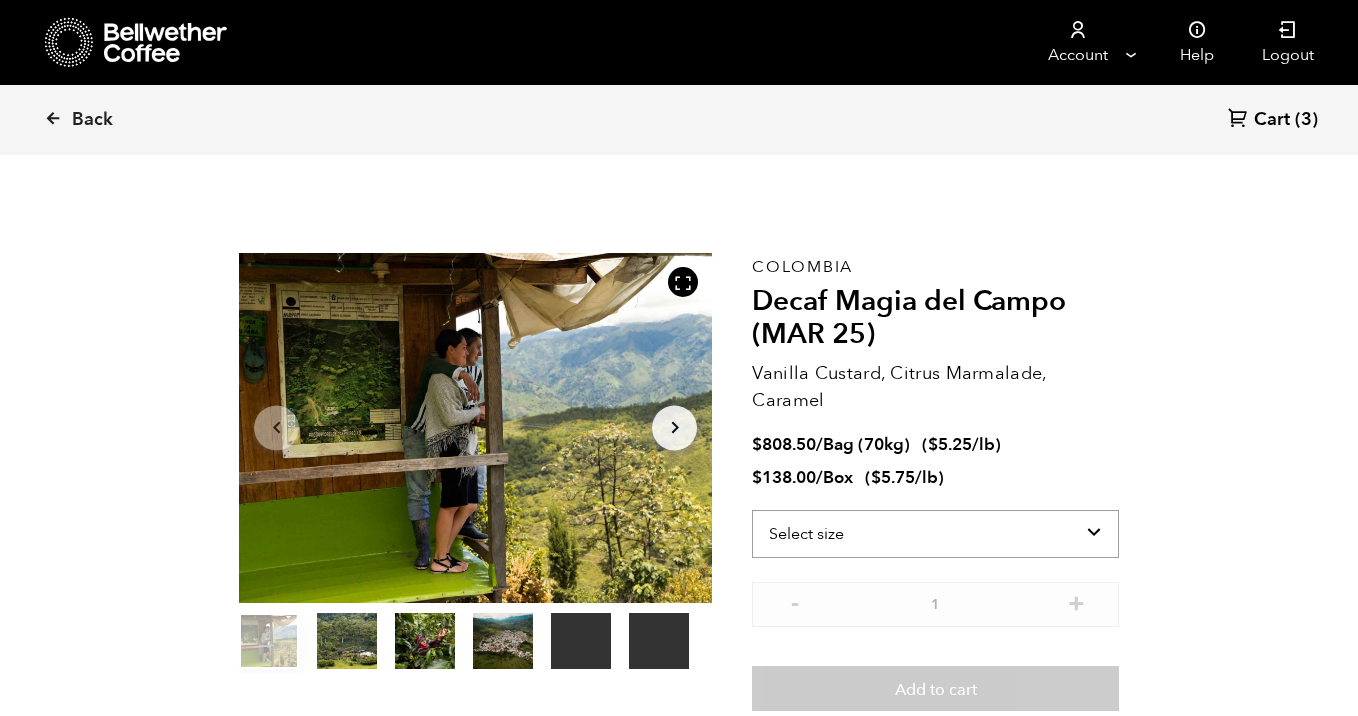 click on "Select size   Bag (70kg) (154 lbs) Box (24 lbs)" at bounding box center [935, 534] 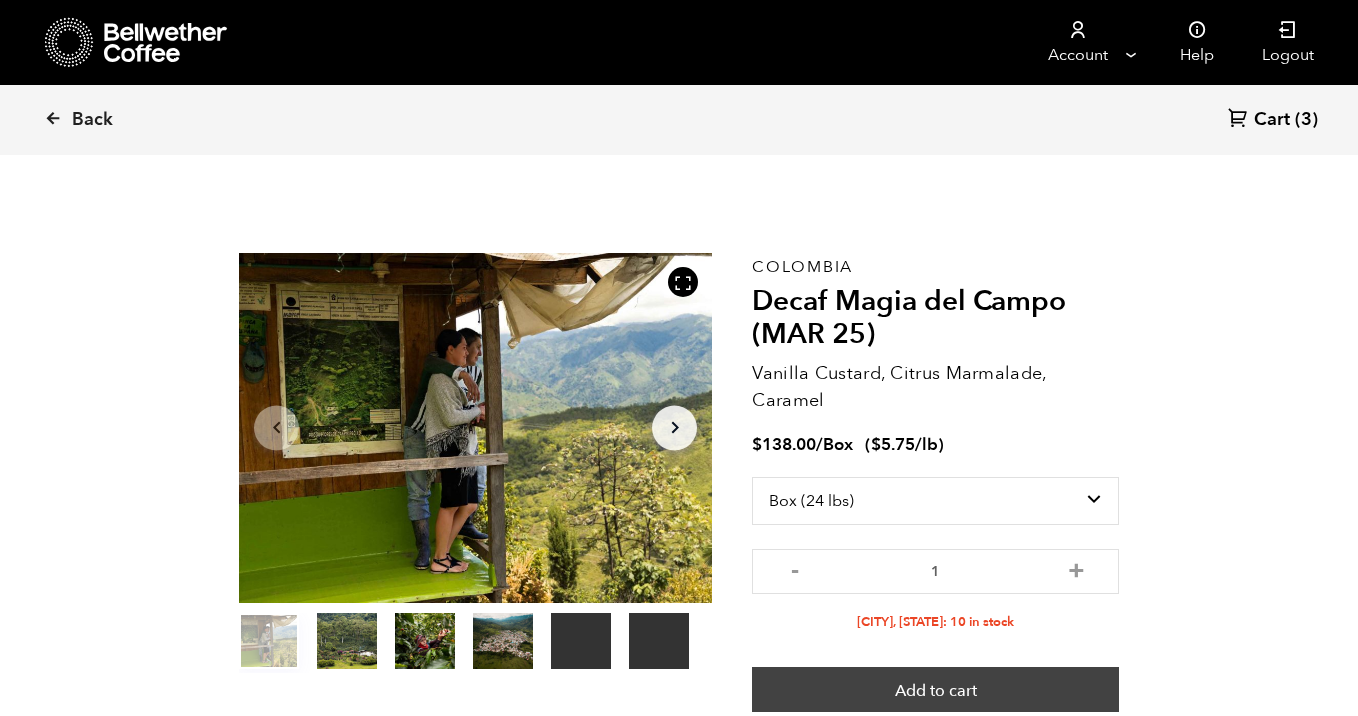 click on "Add to cart" at bounding box center [935, 690] 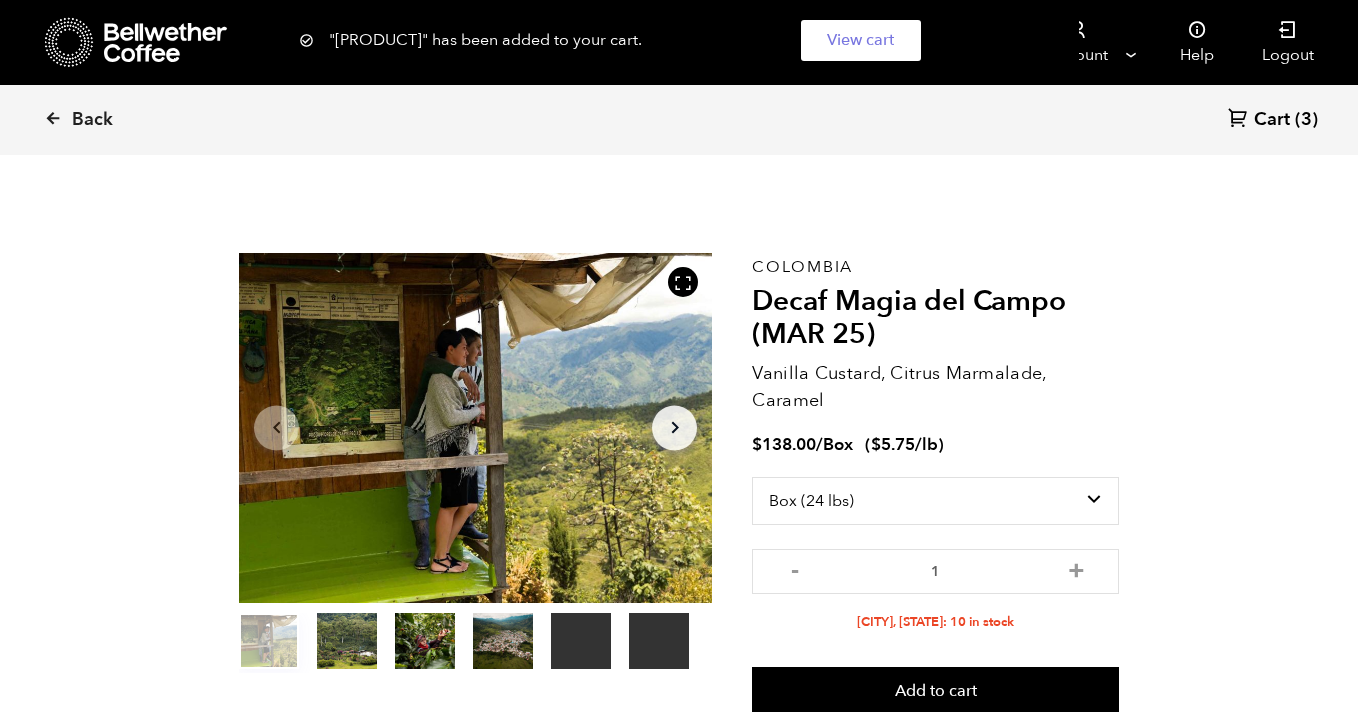 click on ""Decaf Magia del Campo (MAR 25)" has been added to your cart.  View cart {"cart_contents_count":4}" at bounding box center [679, 40] 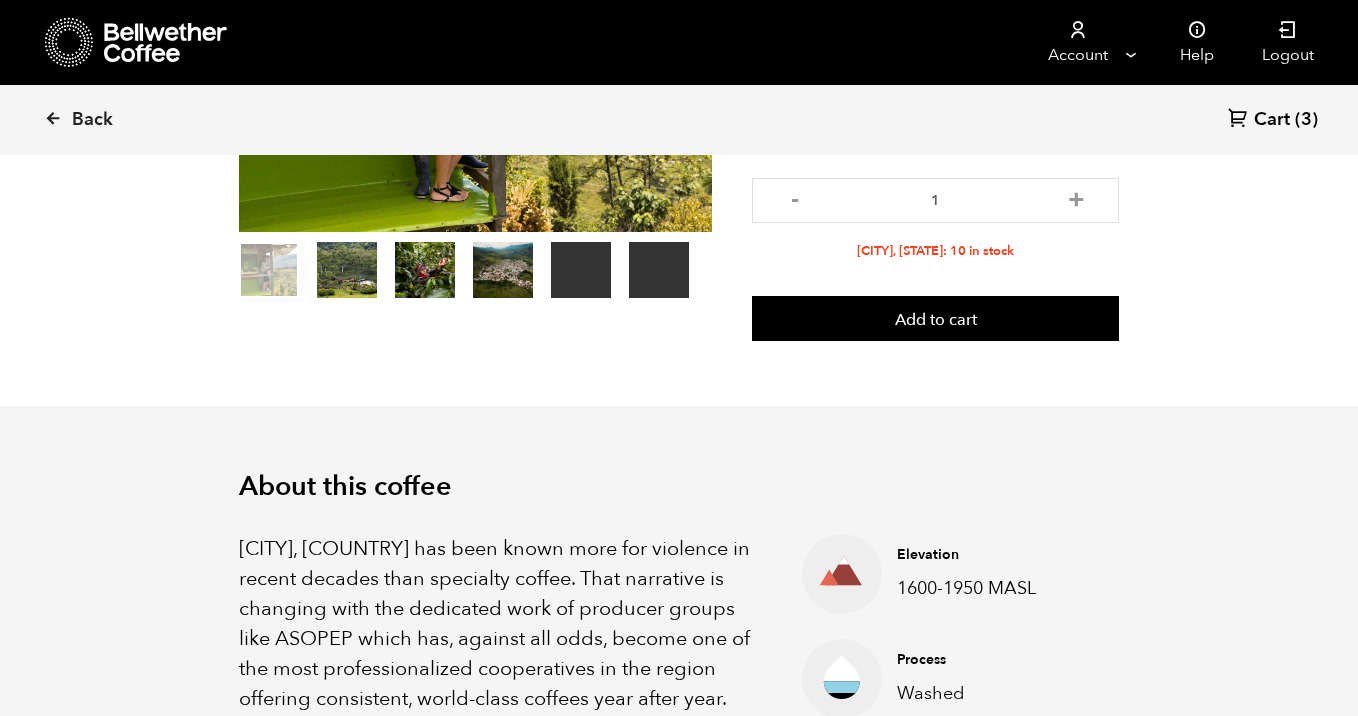 scroll, scrollTop: 0, scrollLeft: 0, axis: both 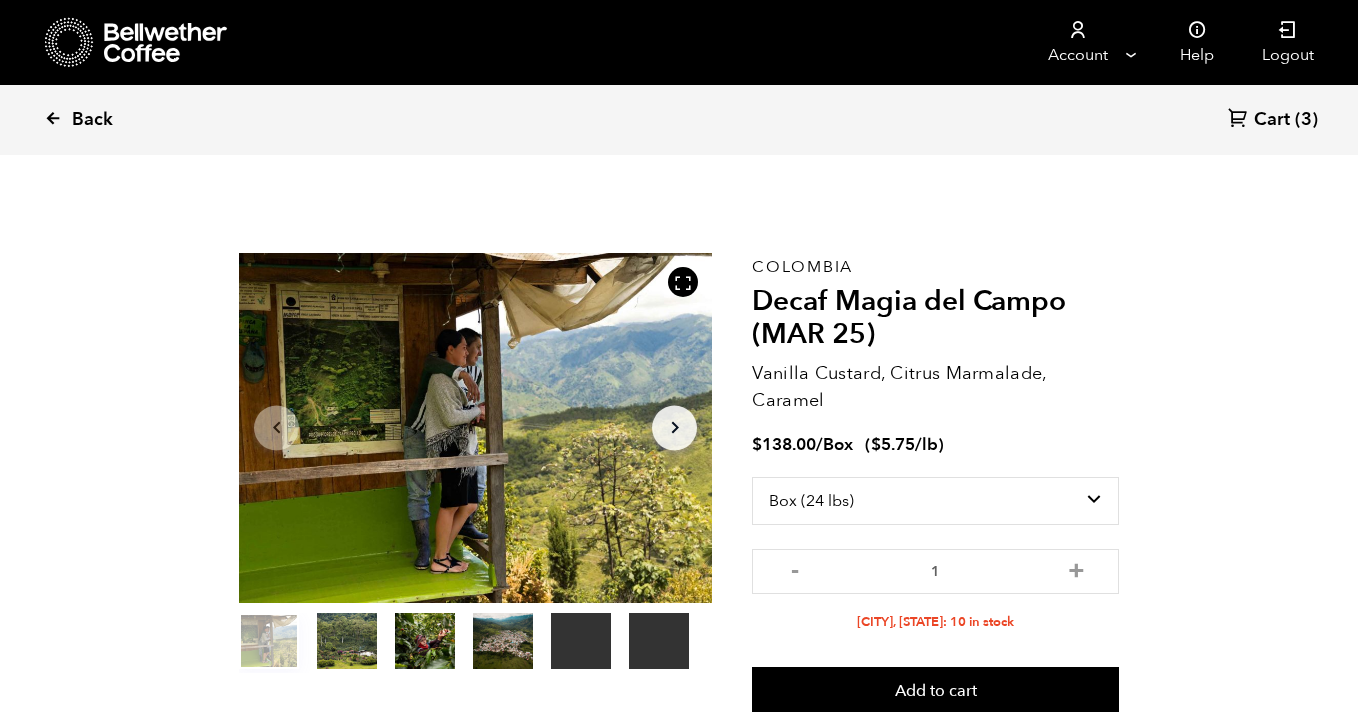 click at bounding box center [53, 118] 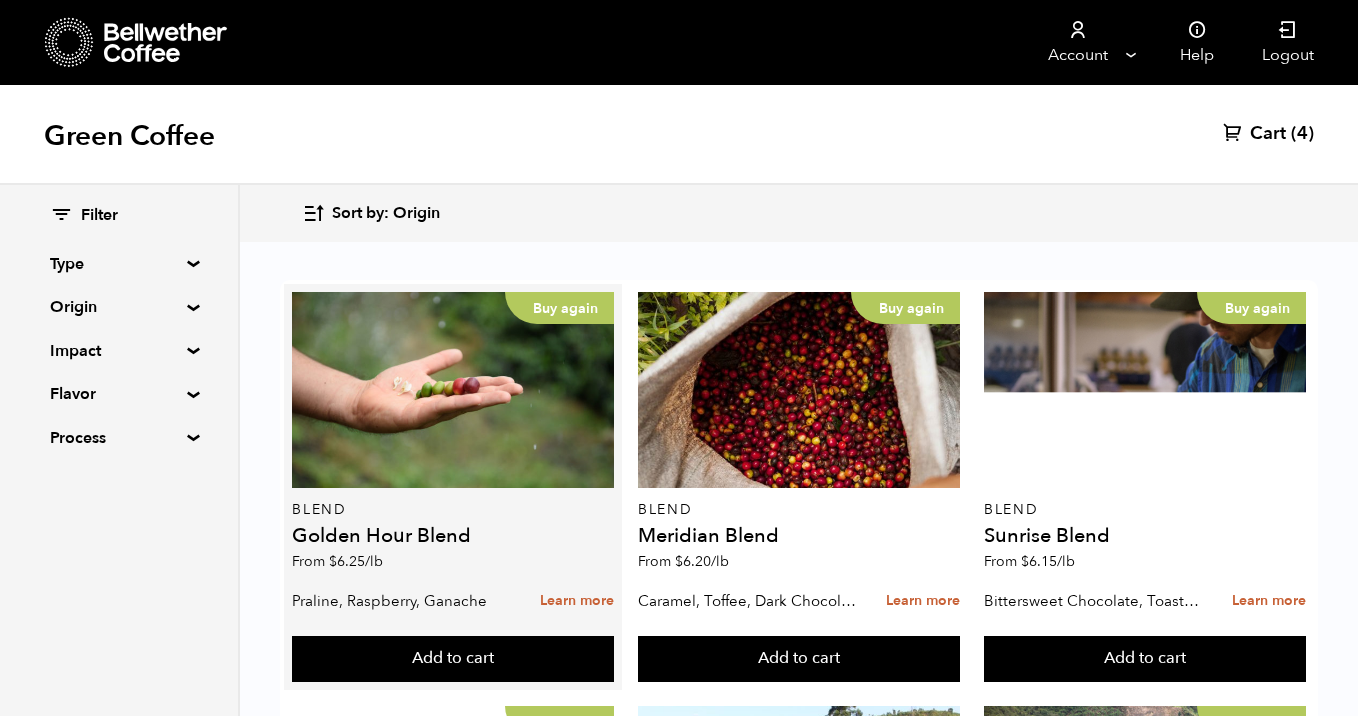 scroll, scrollTop: 35, scrollLeft: 0, axis: vertical 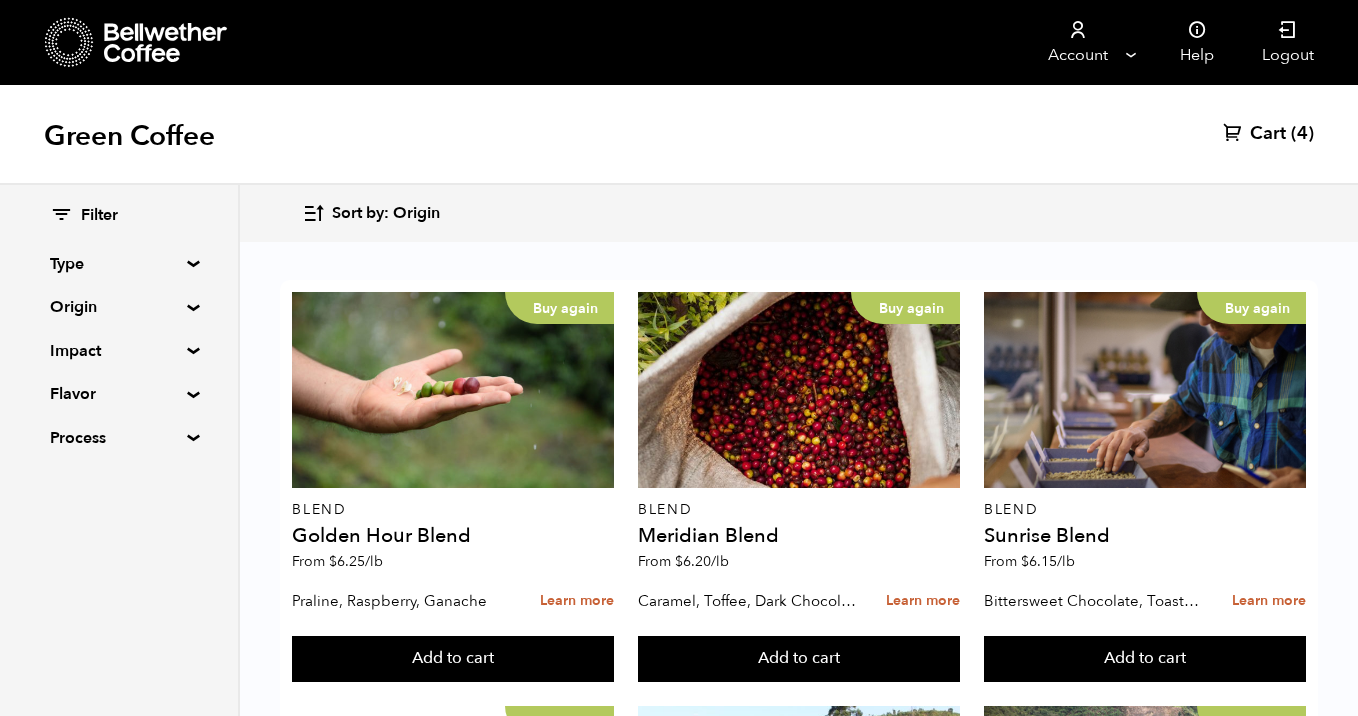 click on "Origin" at bounding box center [119, 307] 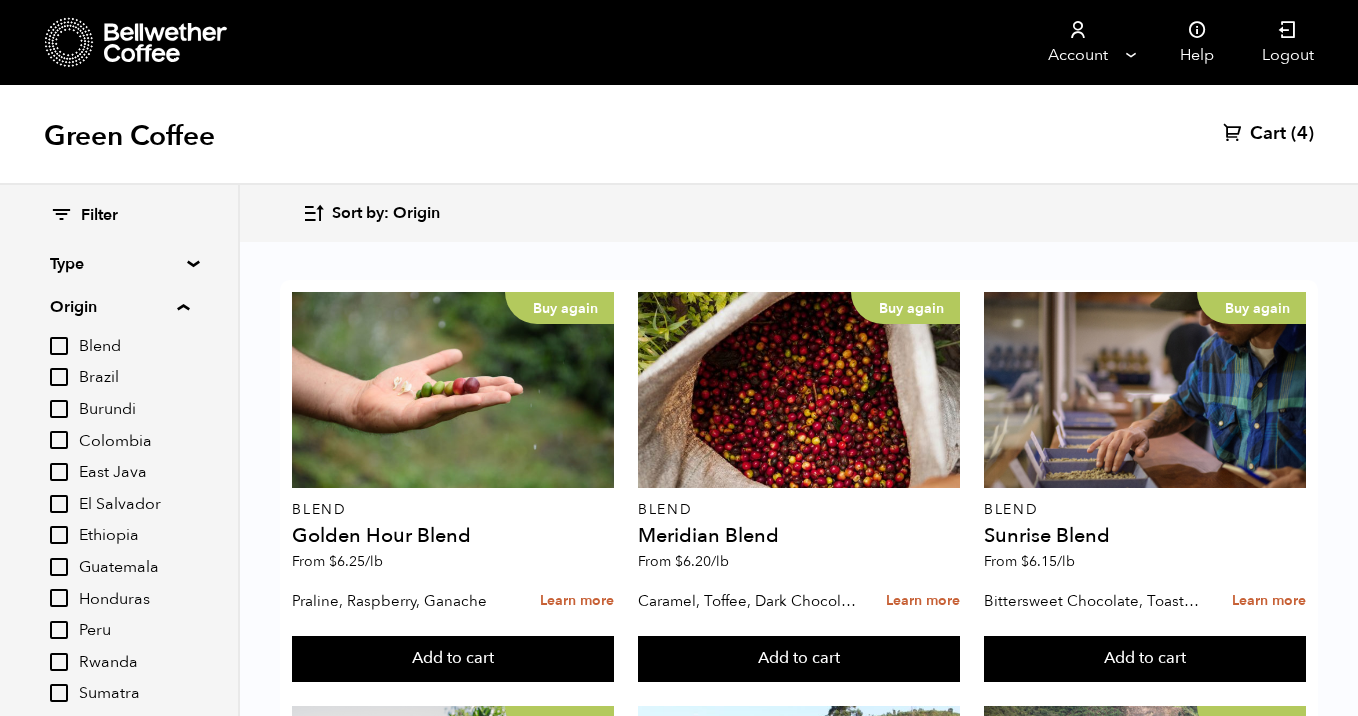click on "Colombia" at bounding box center (59, 440) 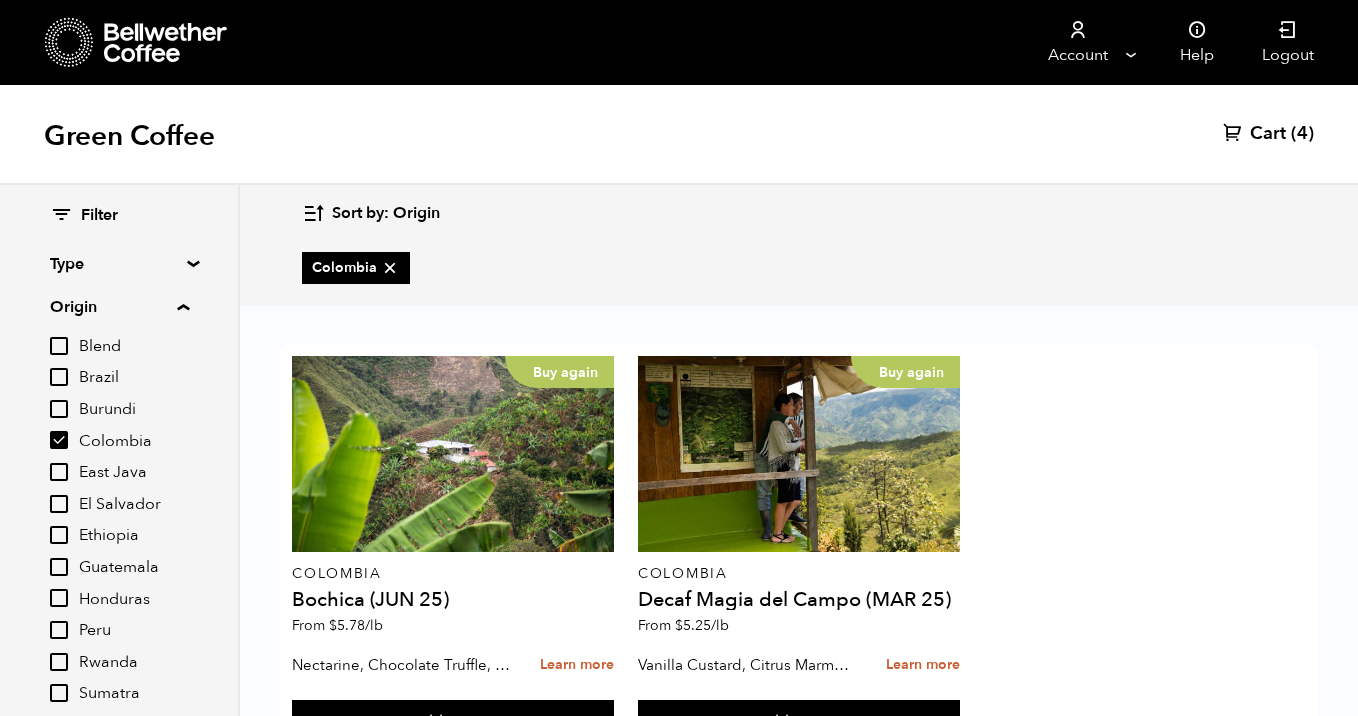 scroll, scrollTop: 35, scrollLeft: 0, axis: vertical 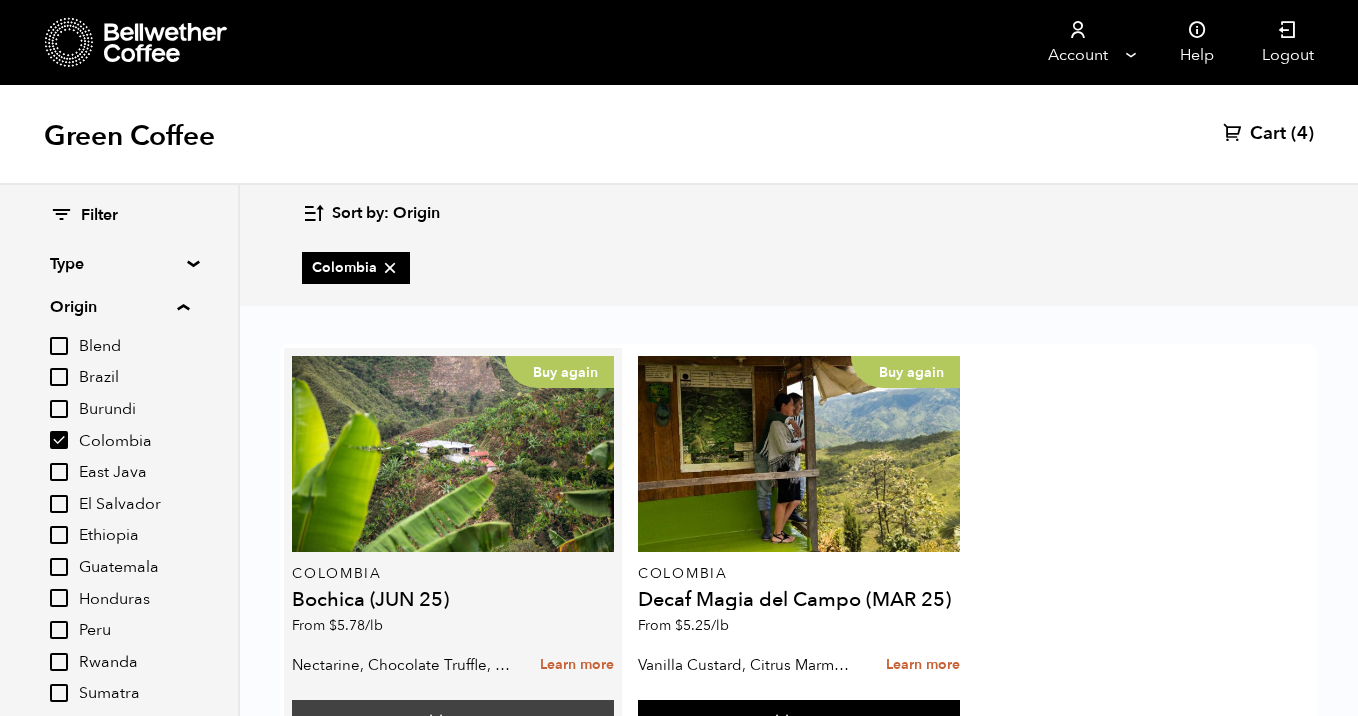 click on "Add to cart" at bounding box center [453, 723] 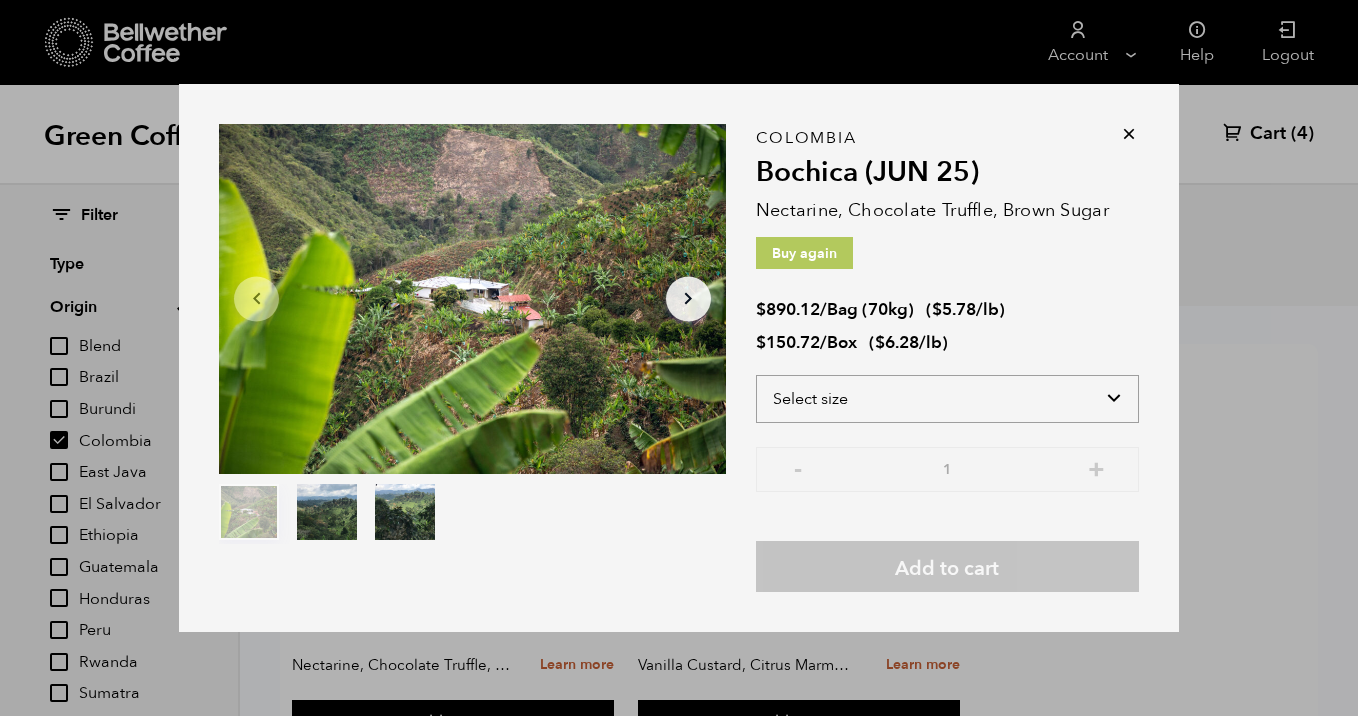 click on "Select size   Bag (70kg) (154 lbs) Box (24 lbs)" at bounding box center (947, 399) 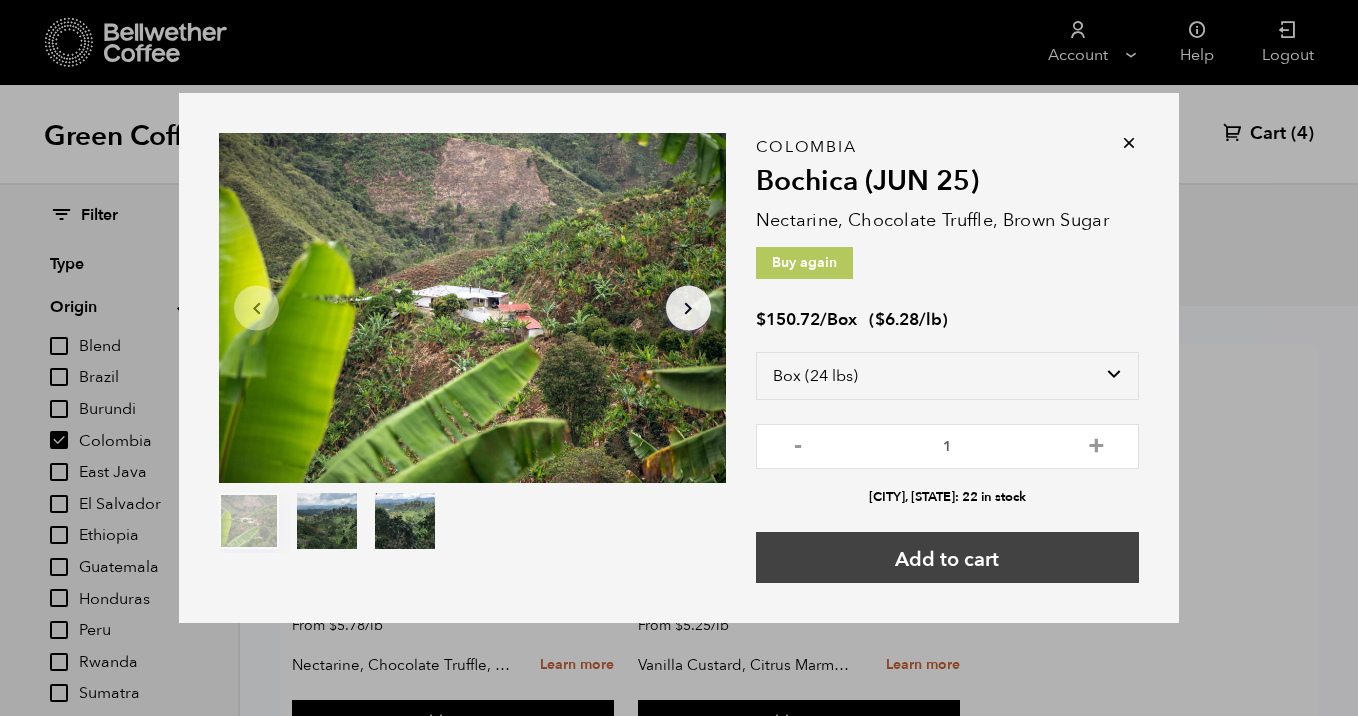 click on "Add to cart" at bounding box center (947, 557) 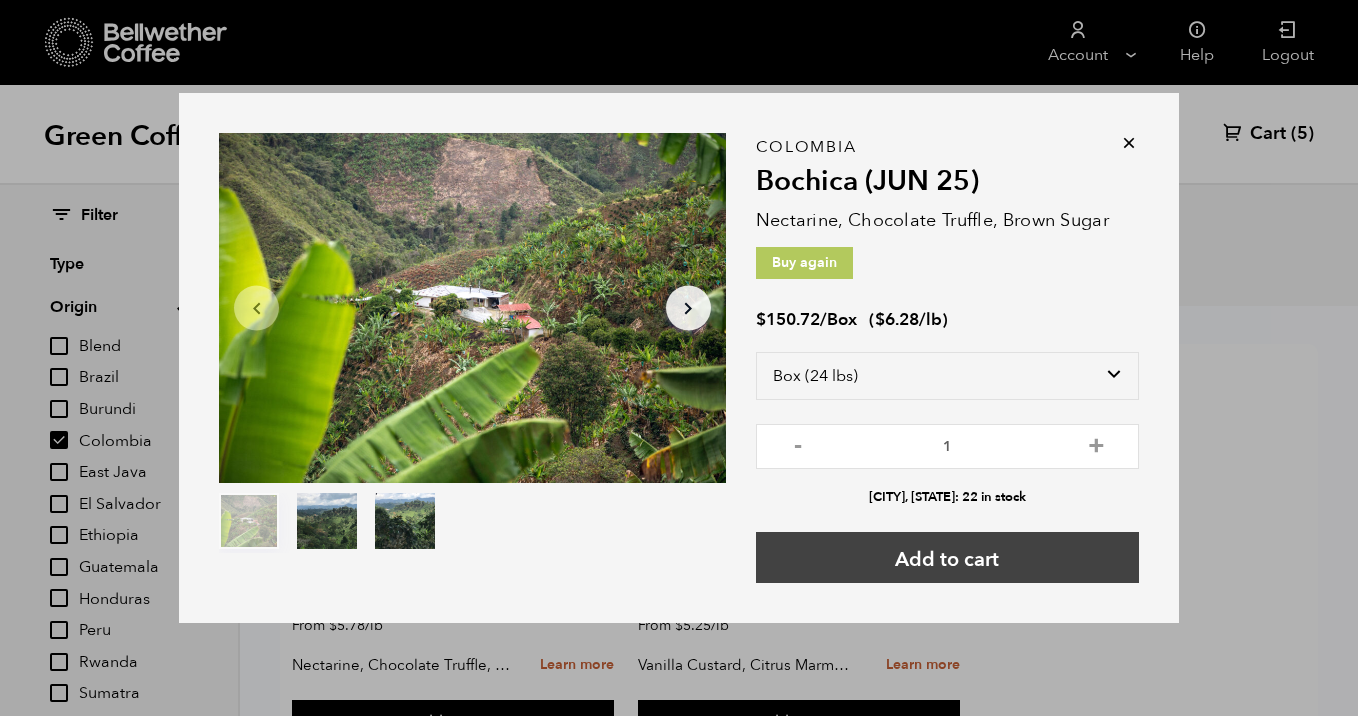 click on "Add to cart" at bounding box center (947, 557) 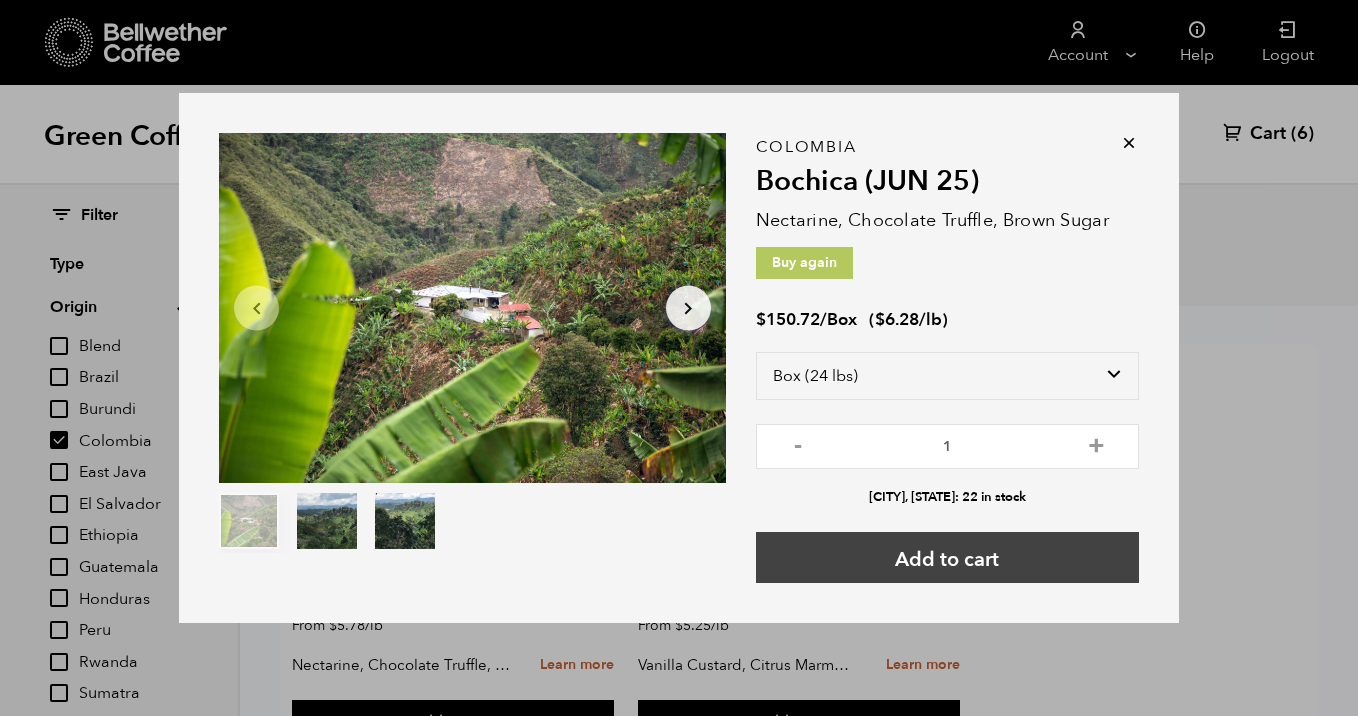 click on "Add to cart" at bounding box center [947, 557] 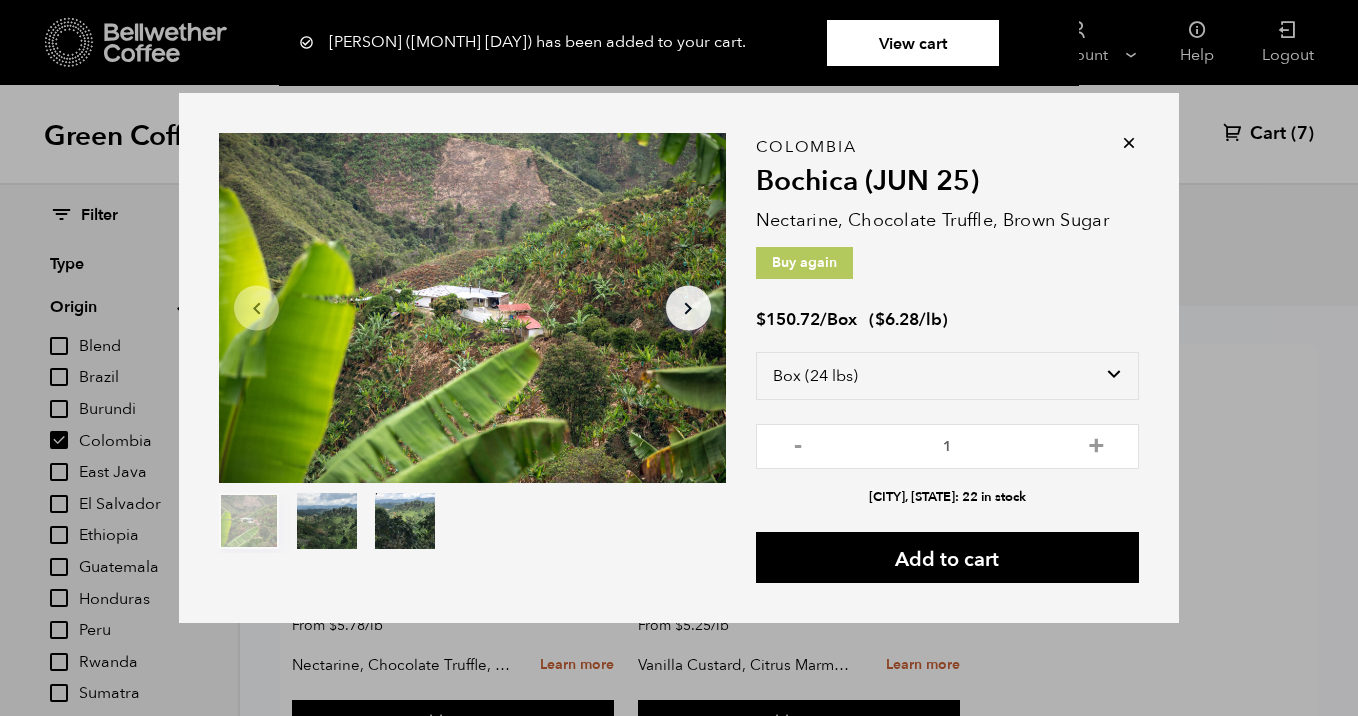 click at bounding box center (1129, 143) 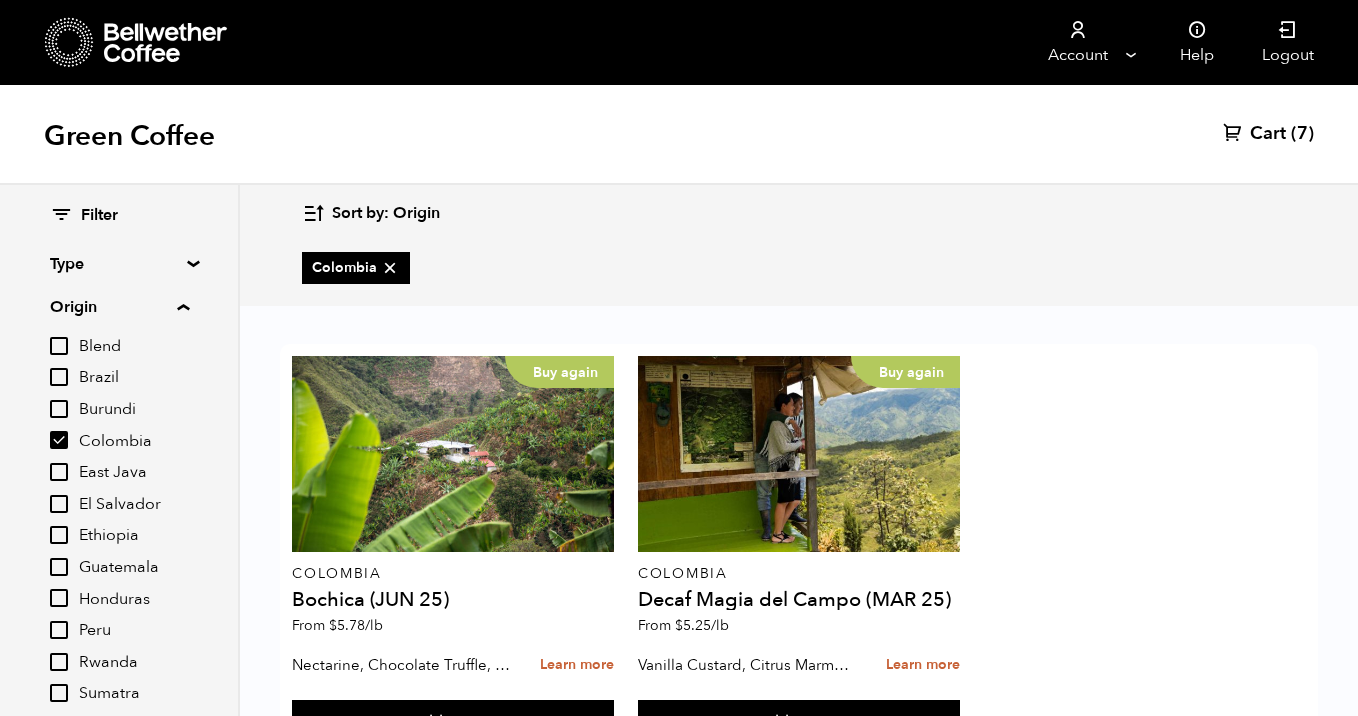 click on "(7)" at bounding box center (1302, 134) 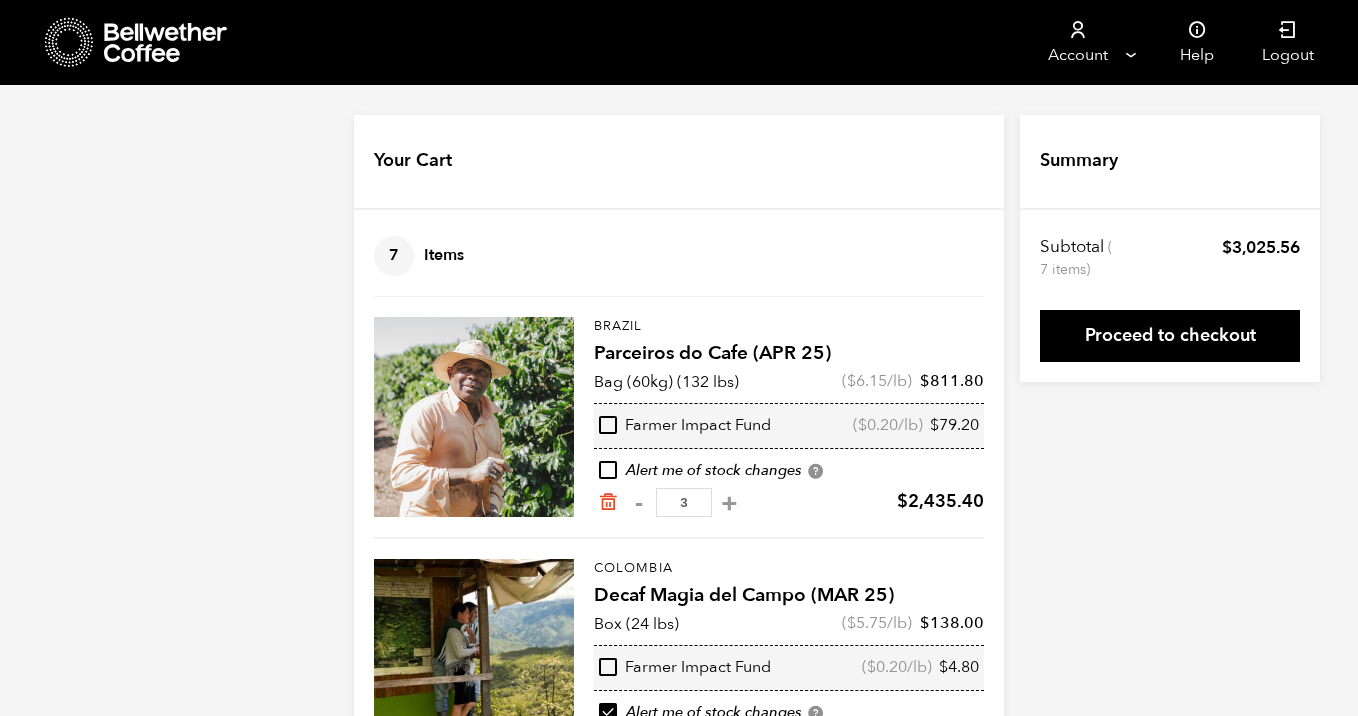 scroll, scrollTop: 0, scrollLeft: 0, axis: both 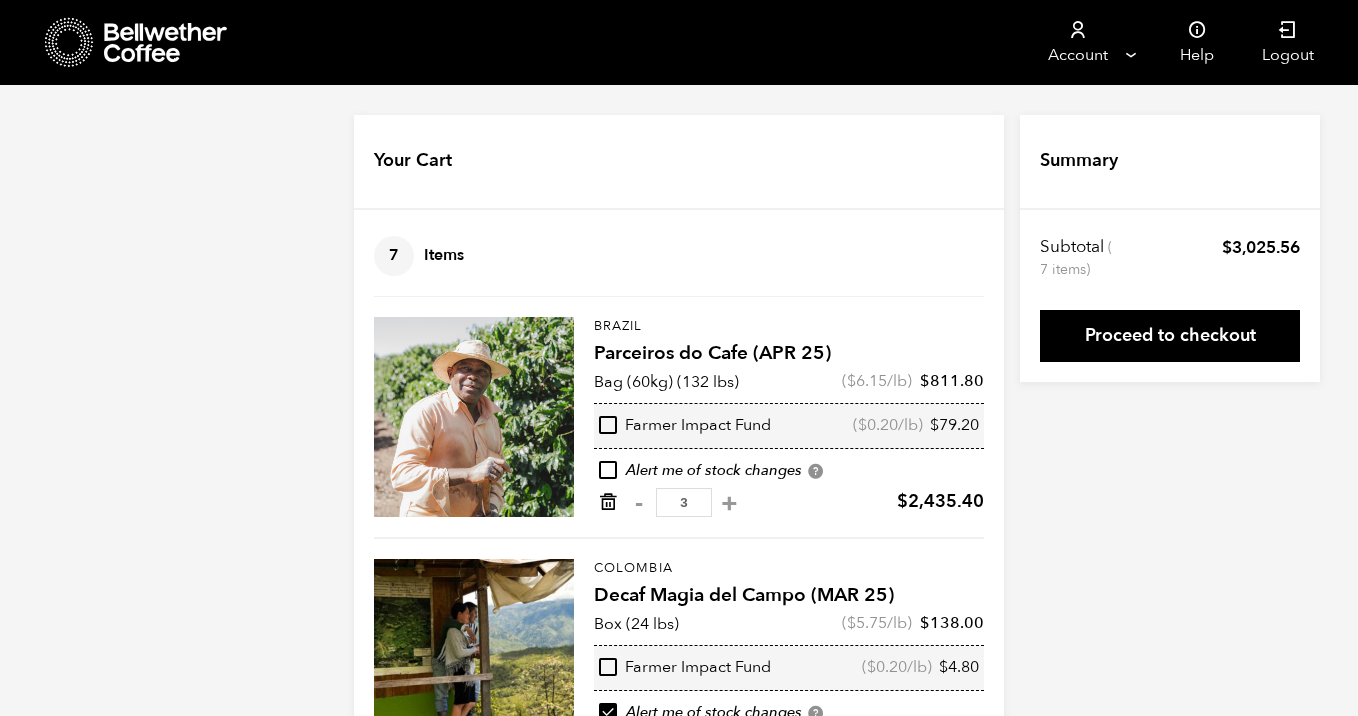 click at bounding box center (608, 502) 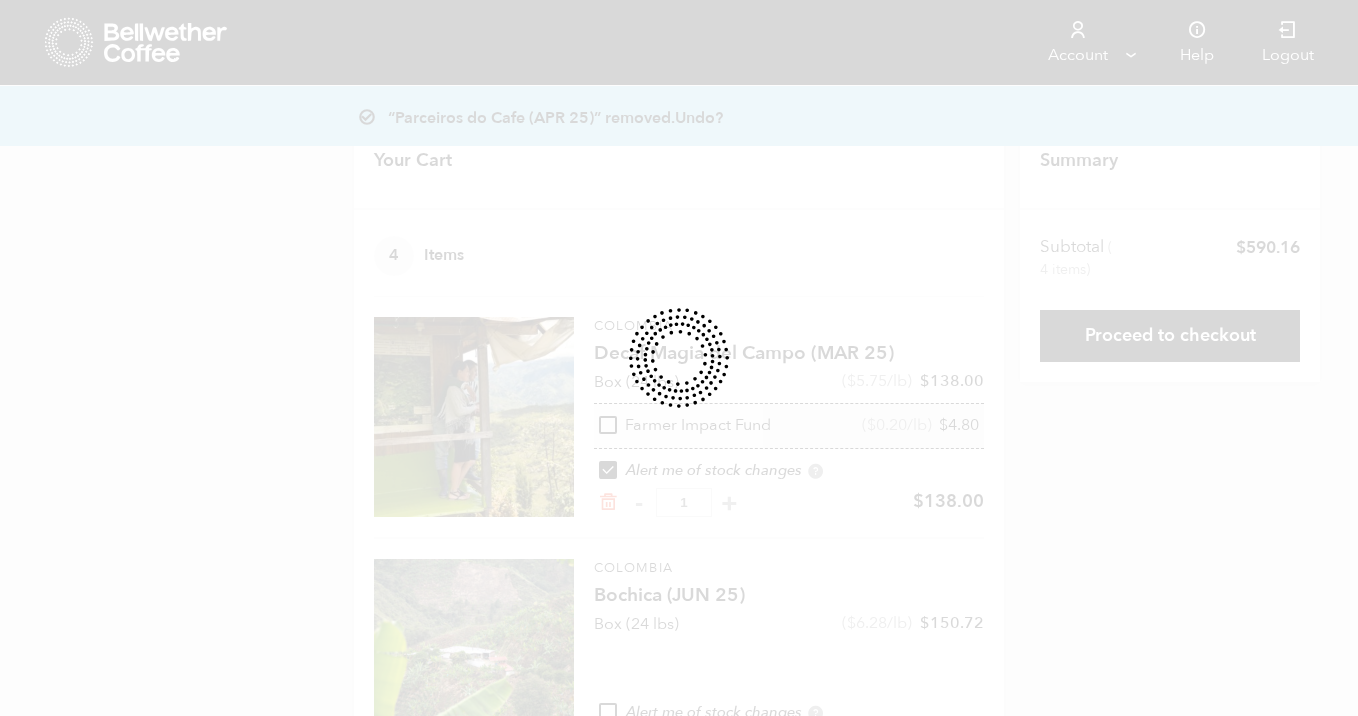 scroll, scrollTop: 0, scrollLeft: 0, axis: both 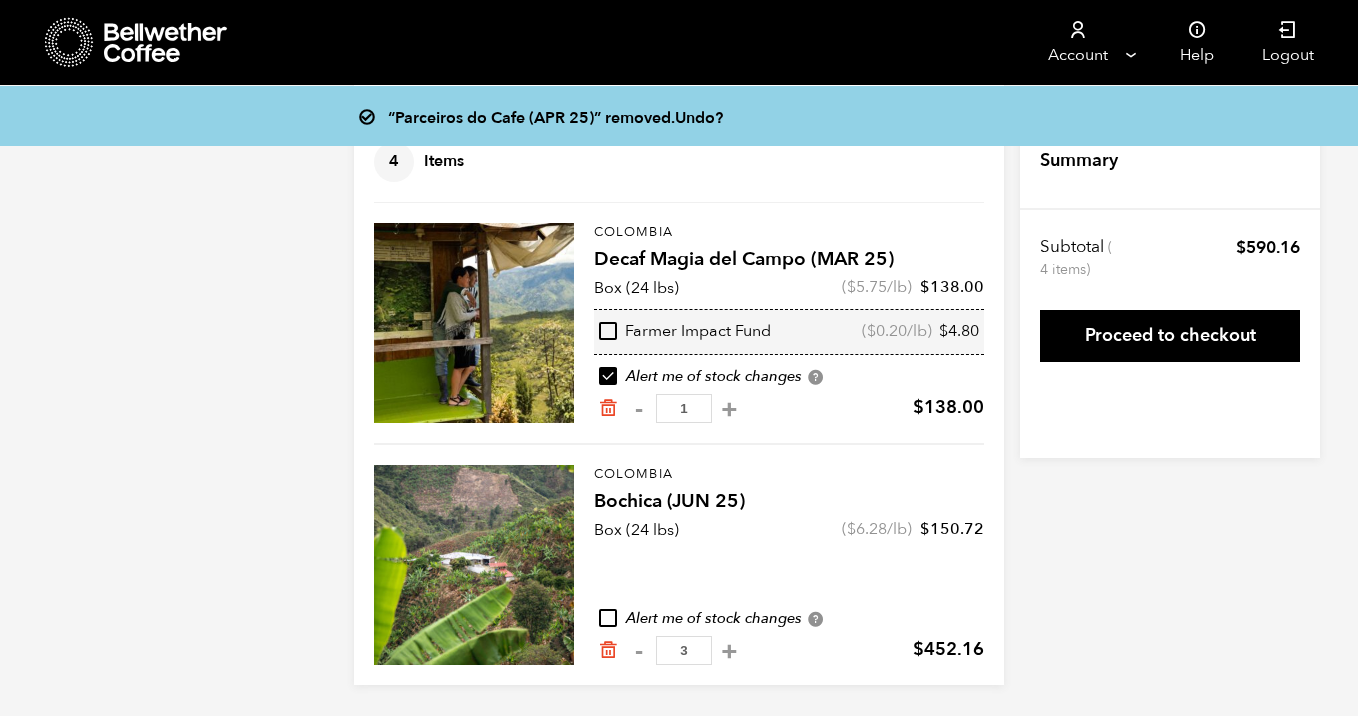 click on "3" at bounding box center [684, 650] 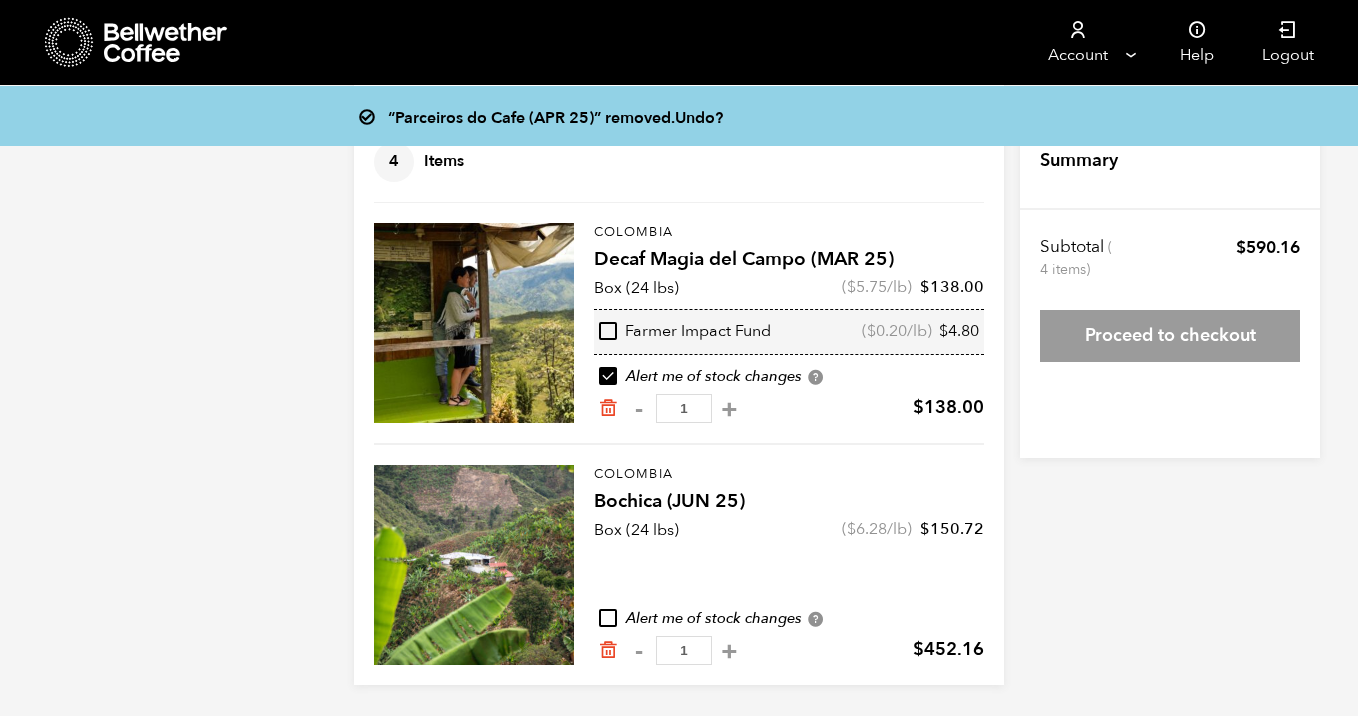 type on "1" 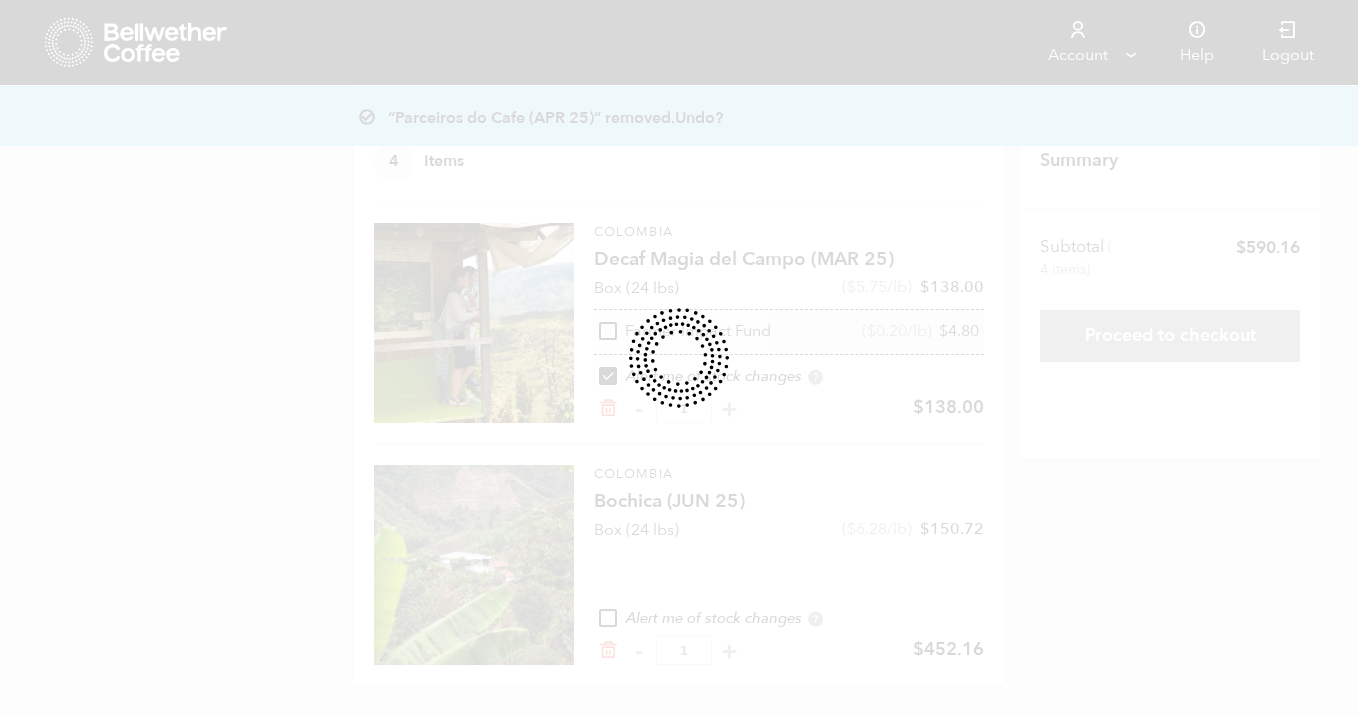 click on "“Parceiros do Cafe (APR 25)” removed.  Undo?
Your Cart
4
Items               Update cart
4
Items
[COUNTRY]       Decaf Magia del Campo (MAR 25)
Box (24 lbs)
( $ 5.75 /lb)                                               $ 138.00
Farmer Impact Fund
( $ 0.20 /lb)
$ 4.80
Alert me of stock changes
-
1" at bounding box center (679, 353) 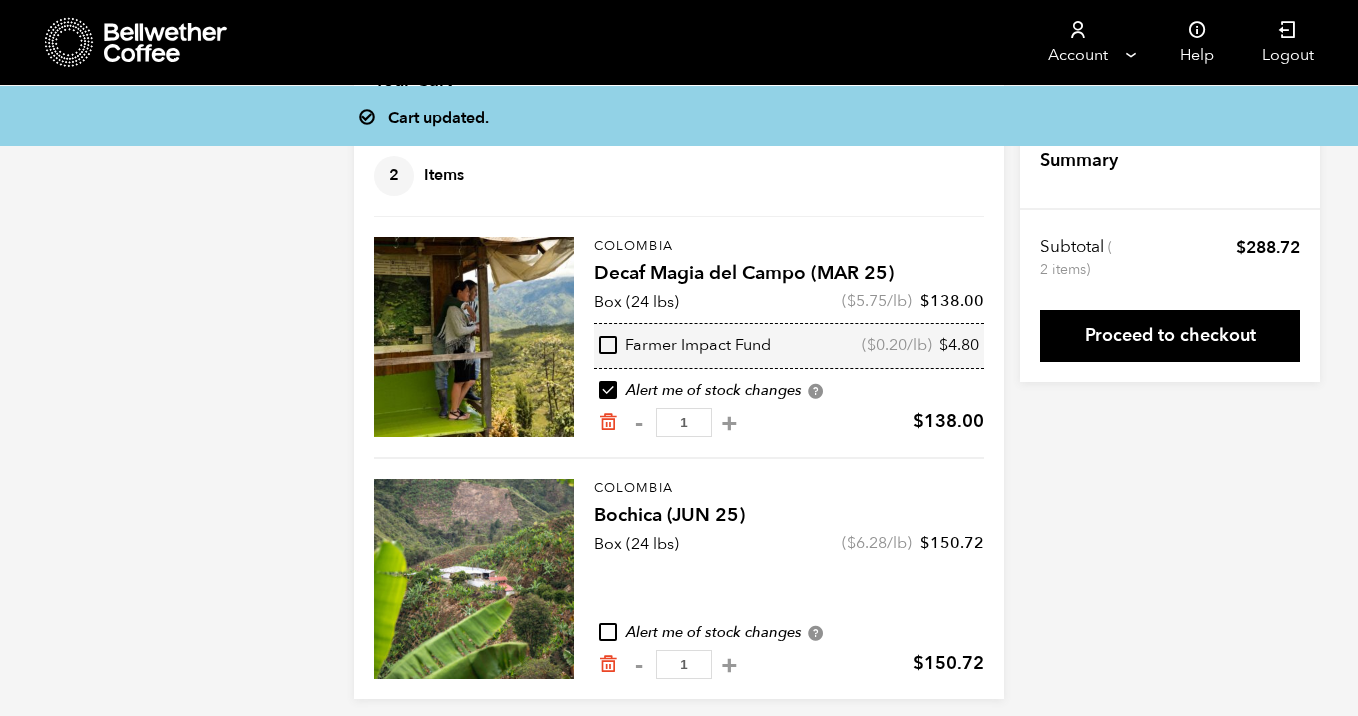 scroll, scrollTop: 80, scrollLeft: 0, axis: vertical 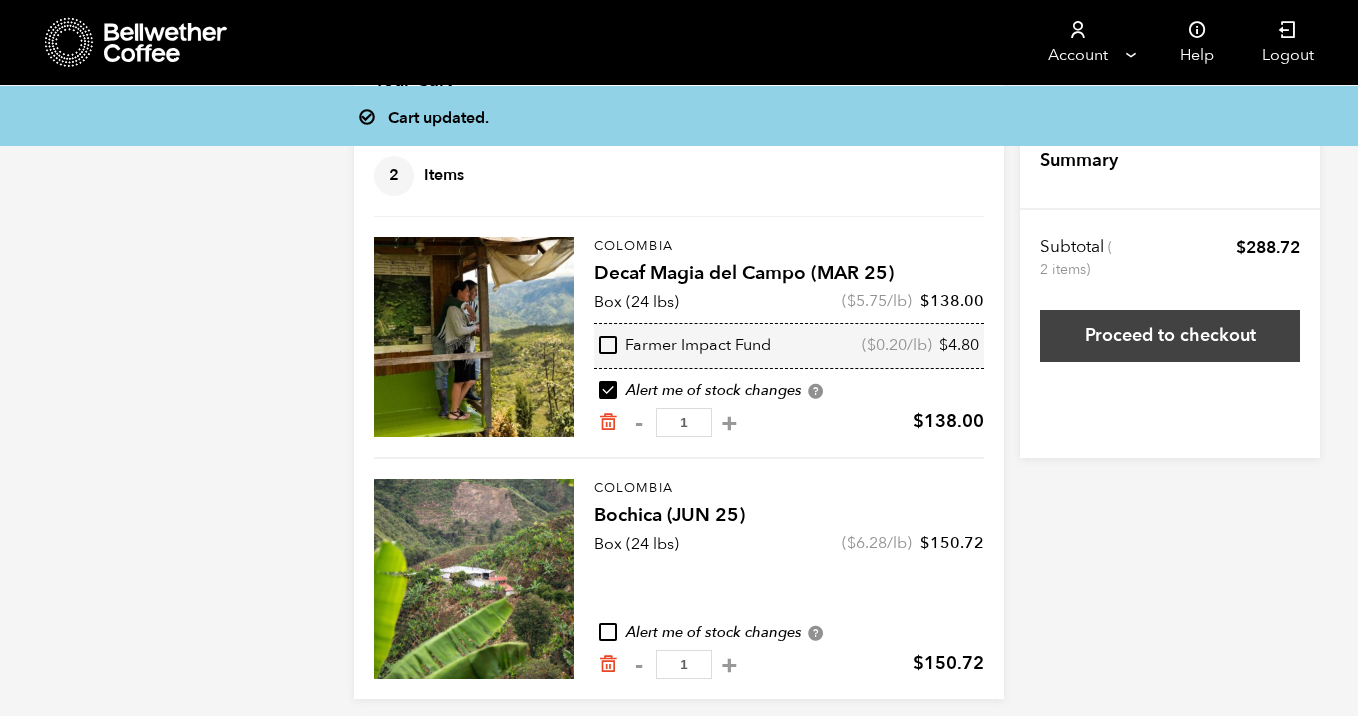click on "Proceed to checkout" at bounding box center (1170, 336) 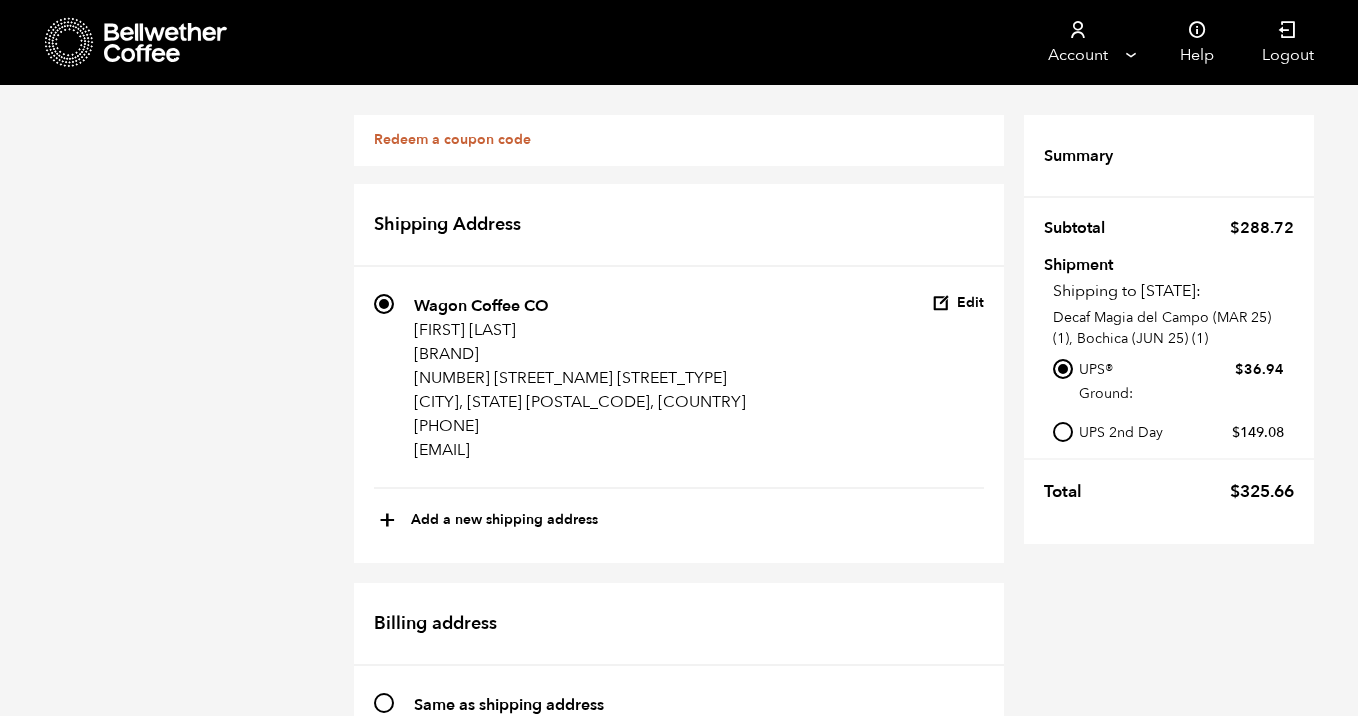 scroll, scrollTop: 550, scrollLeft: 0, axis: vertical 